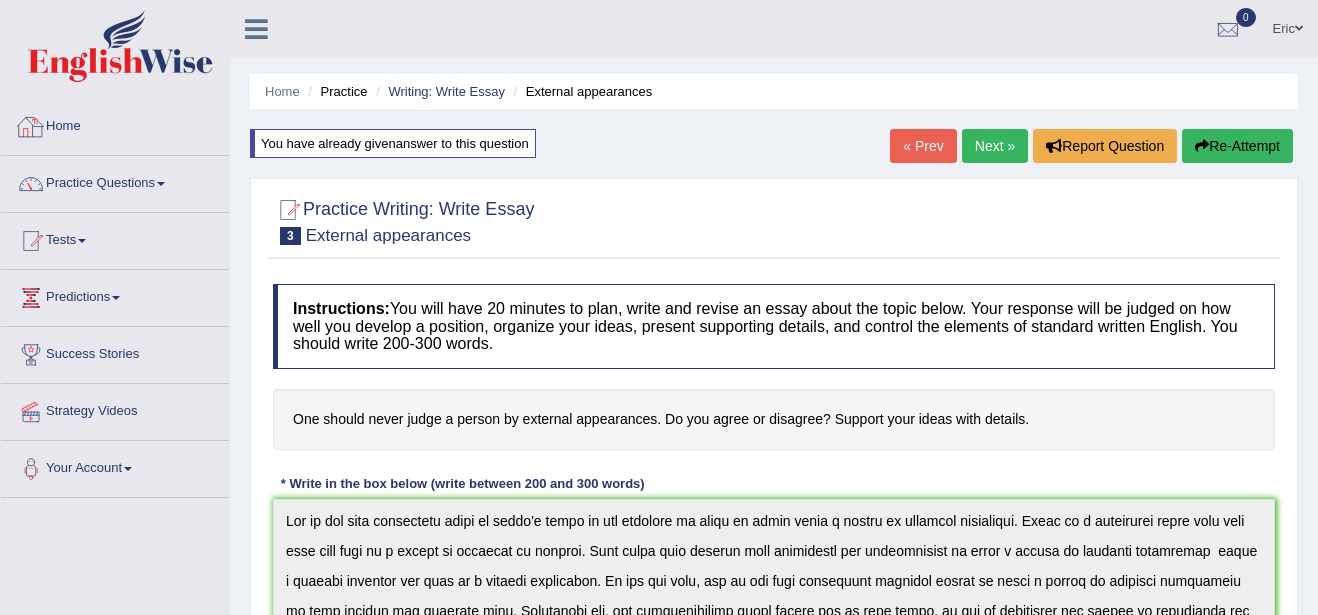 scroll, scrollTop: 0, scrollLeft: 0, axis: both 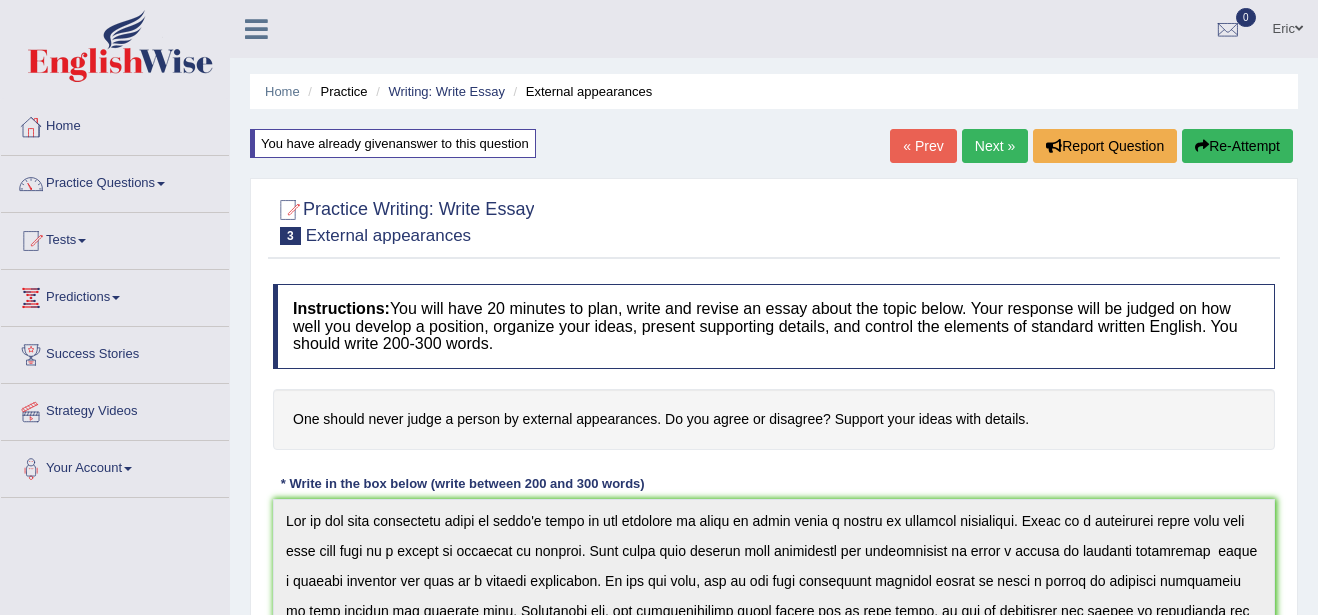 click on "Home" at bounding box center [115, 124] 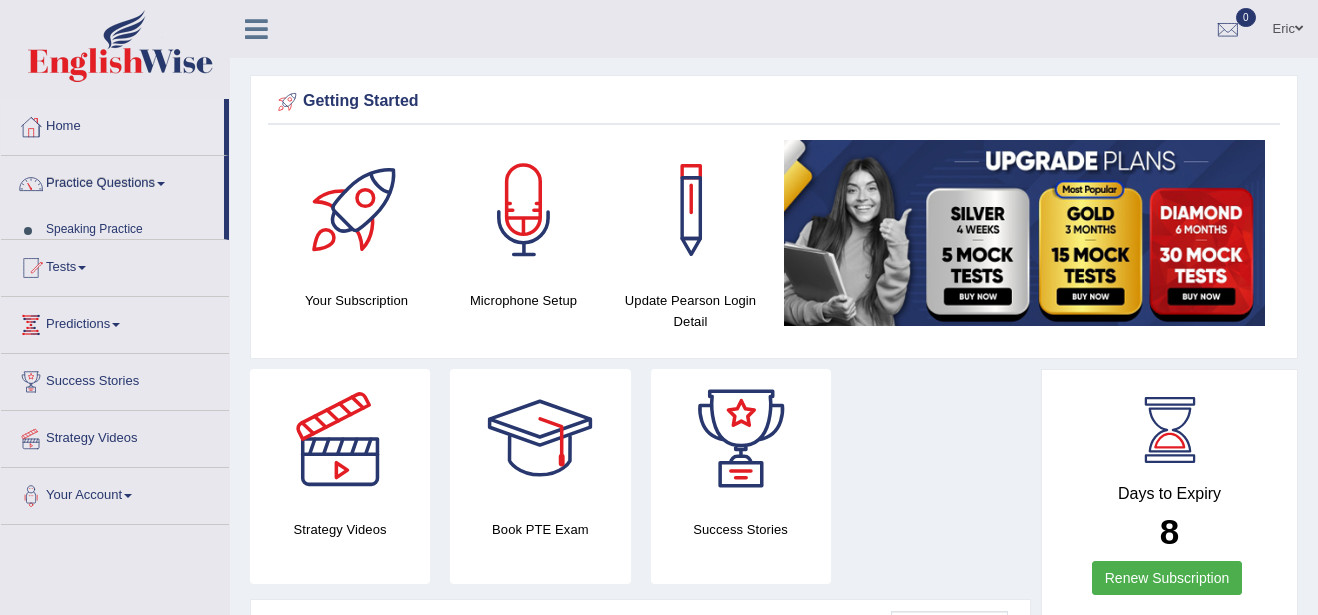 scroll, scrollTop: 0, scrollLeft: 0, axis: both 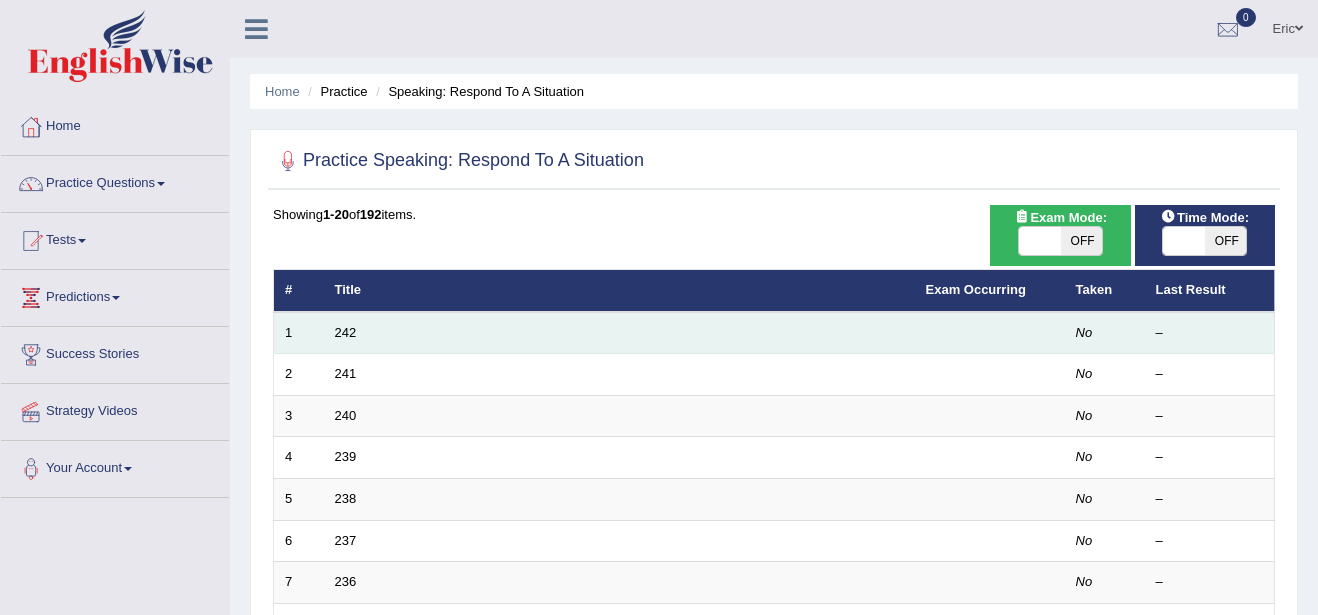 click on "242" at bounding box center [619, 333] 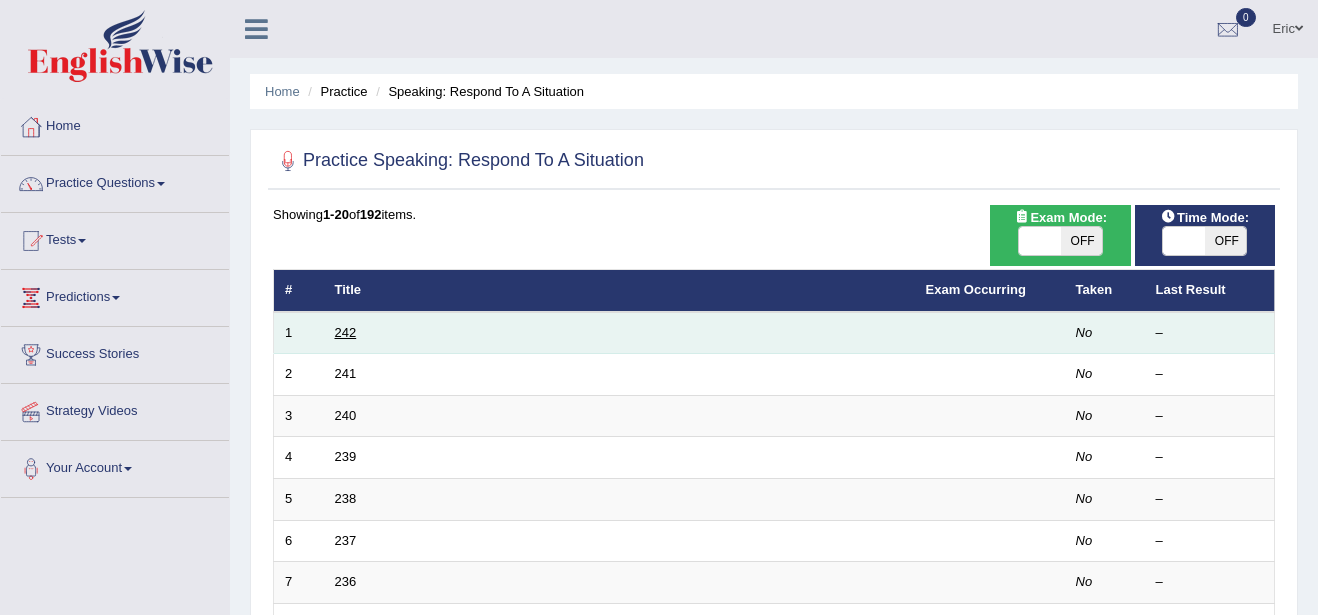 click on "242" at bounding box center (346, 332) 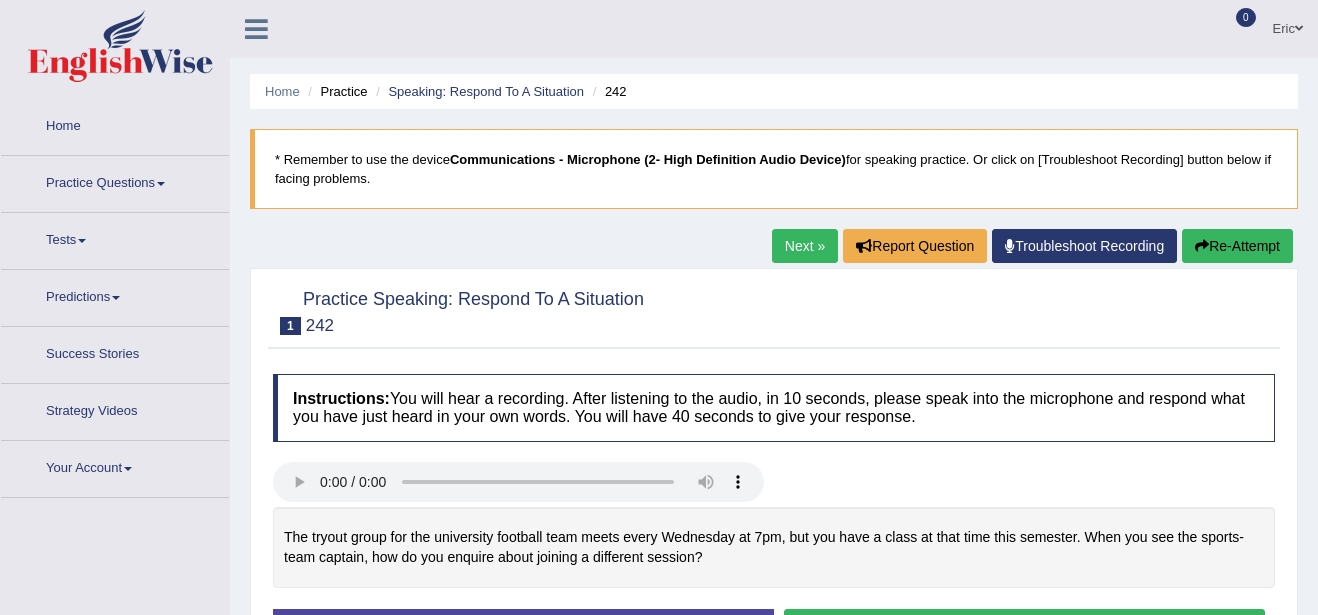 scroll, scrollTop: 0, scrollLeft: 0, axis: both 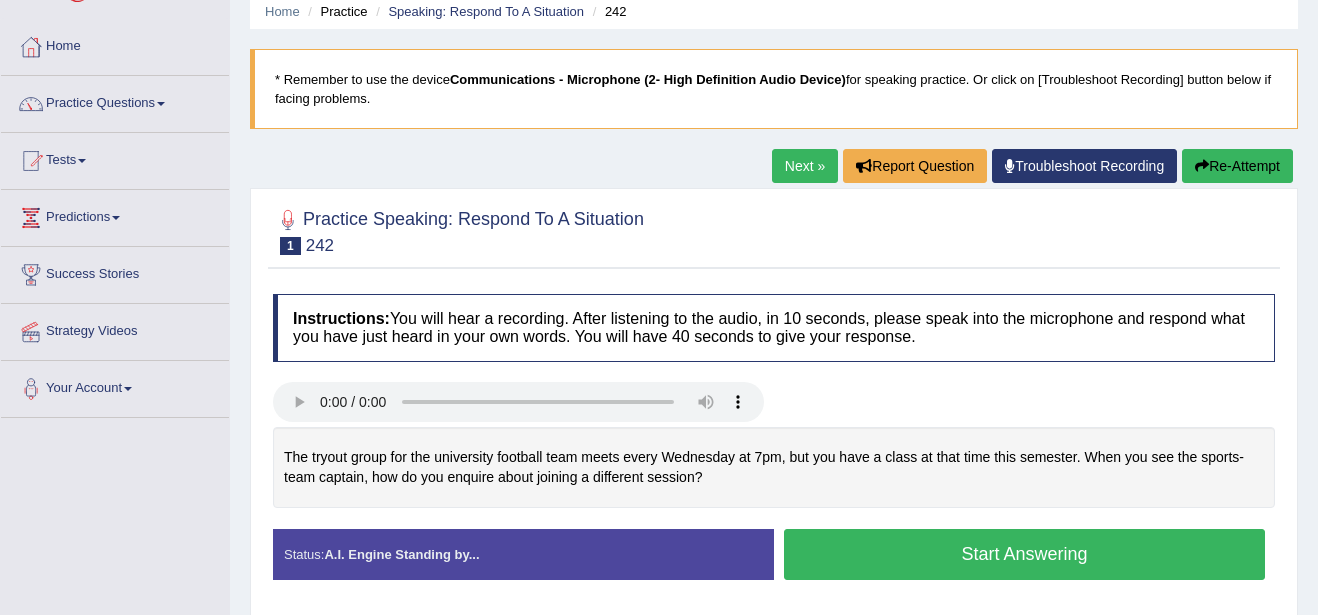 click on "Start Answering" at bounding box center [1024, 554] 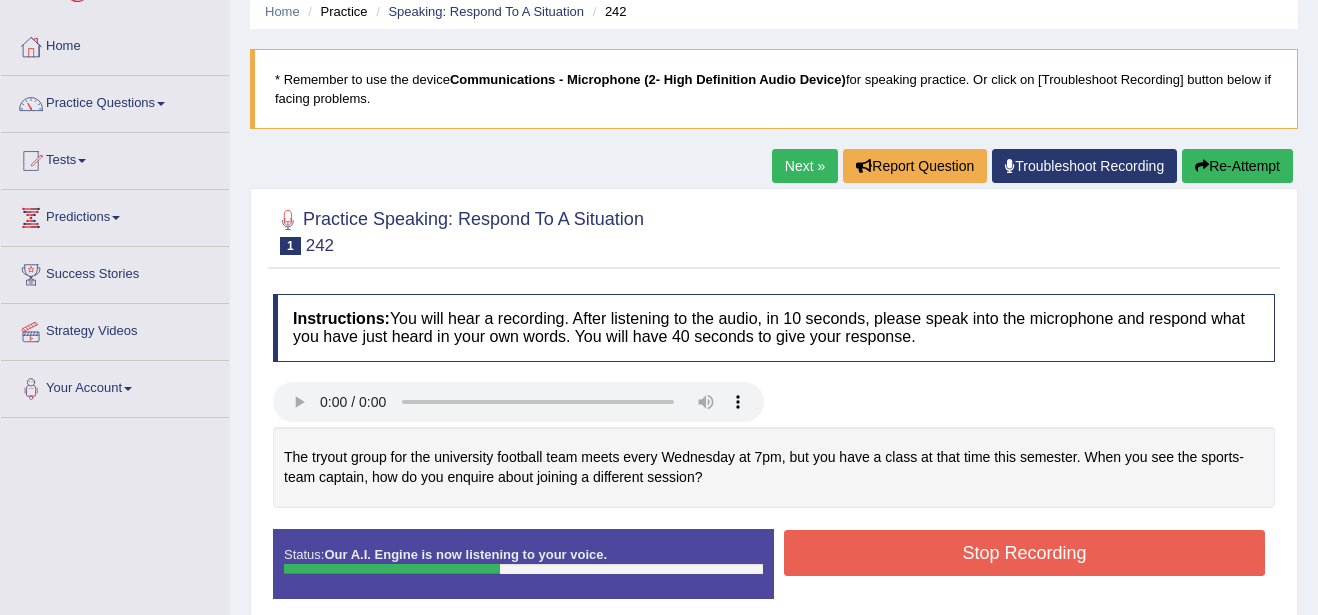 click on "Stop Recording" at bounding box center [1024, 553] 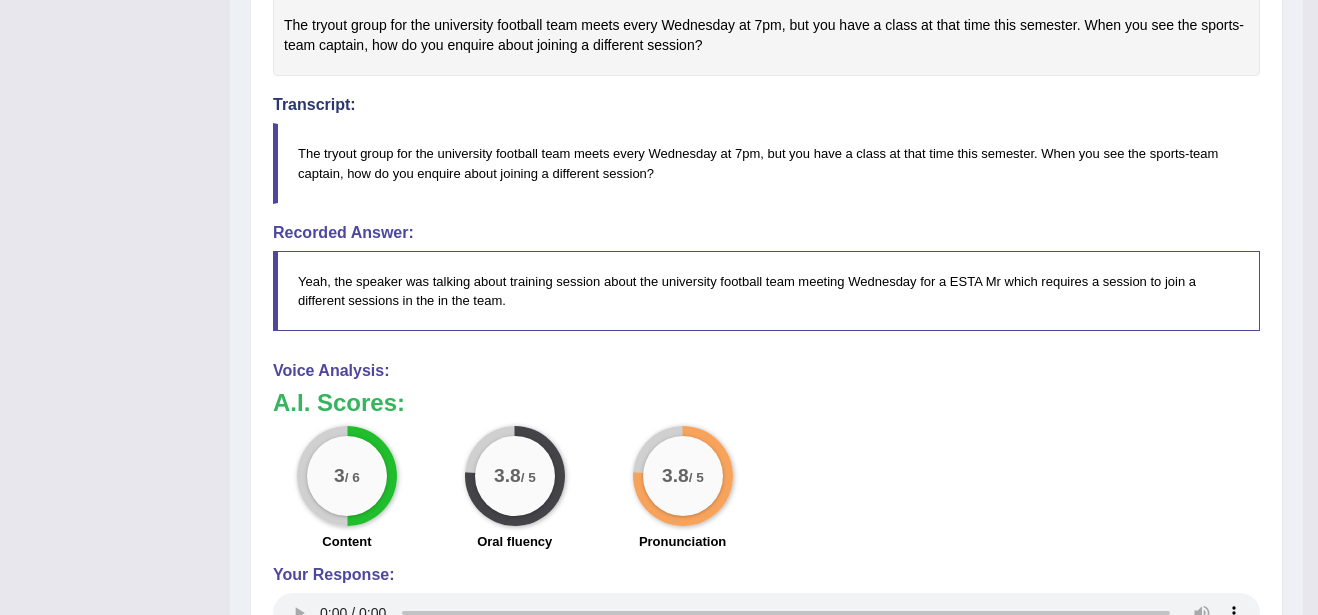 scroll, scrollTop: 520, scrollLeft: 0, axis: vertical 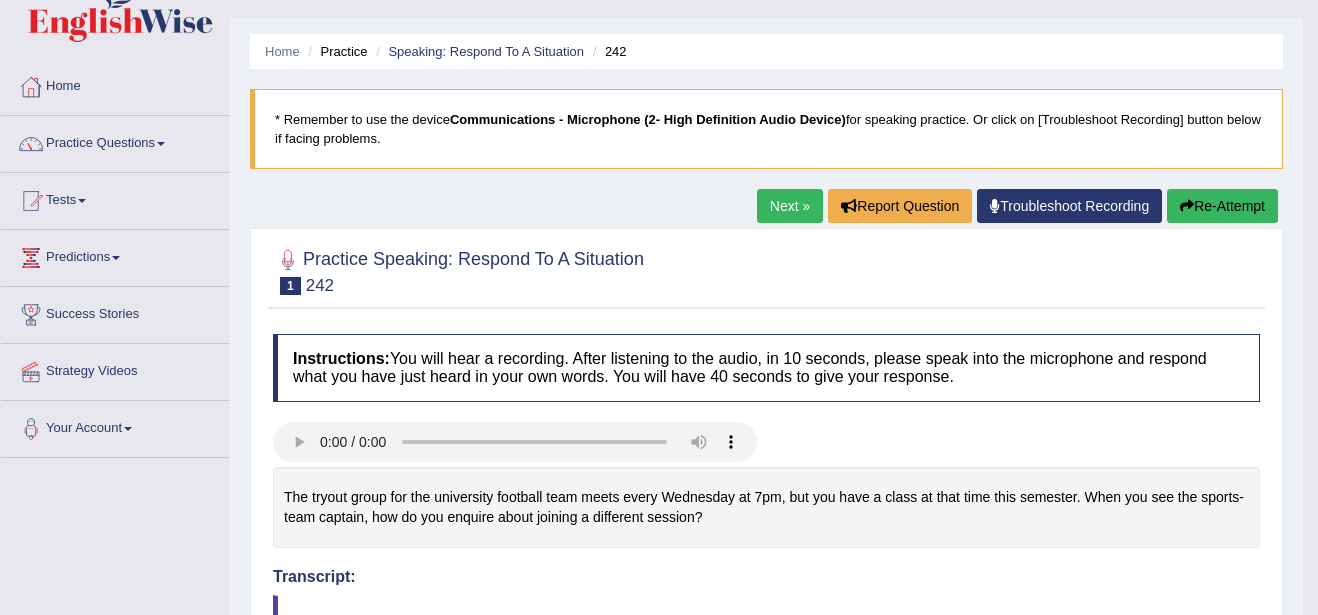 click on "Next »" at bounding box center (790, 206) 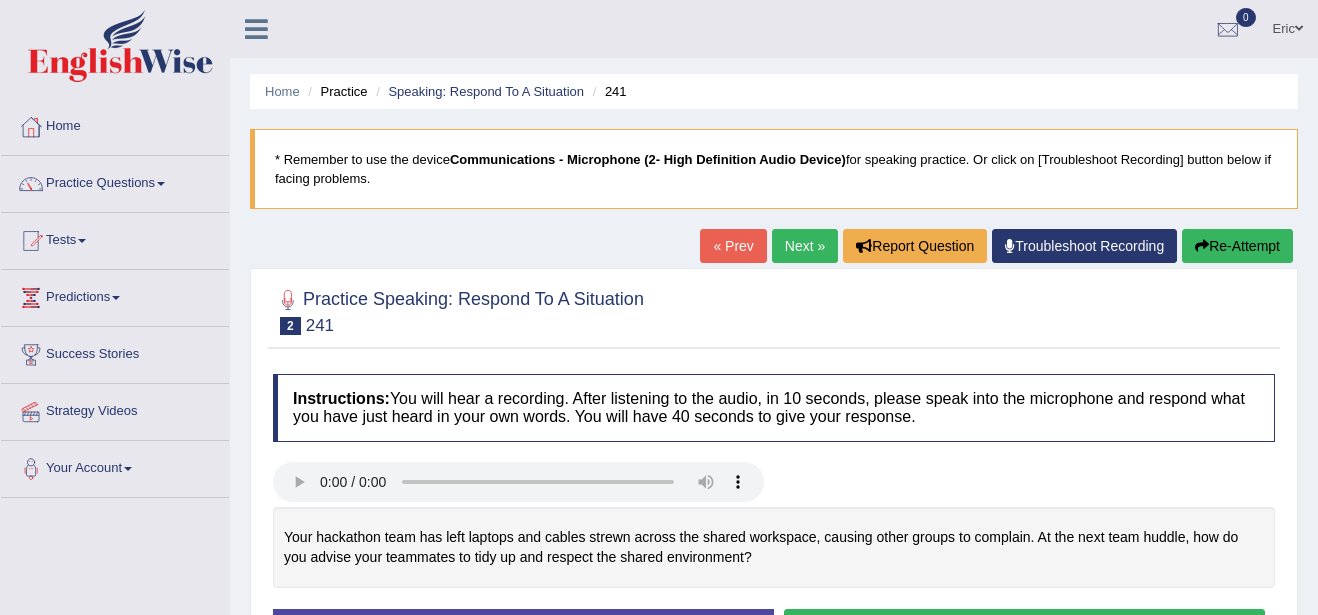 scroll, scrollTop: 0, scrollLeft: 0, axis: both 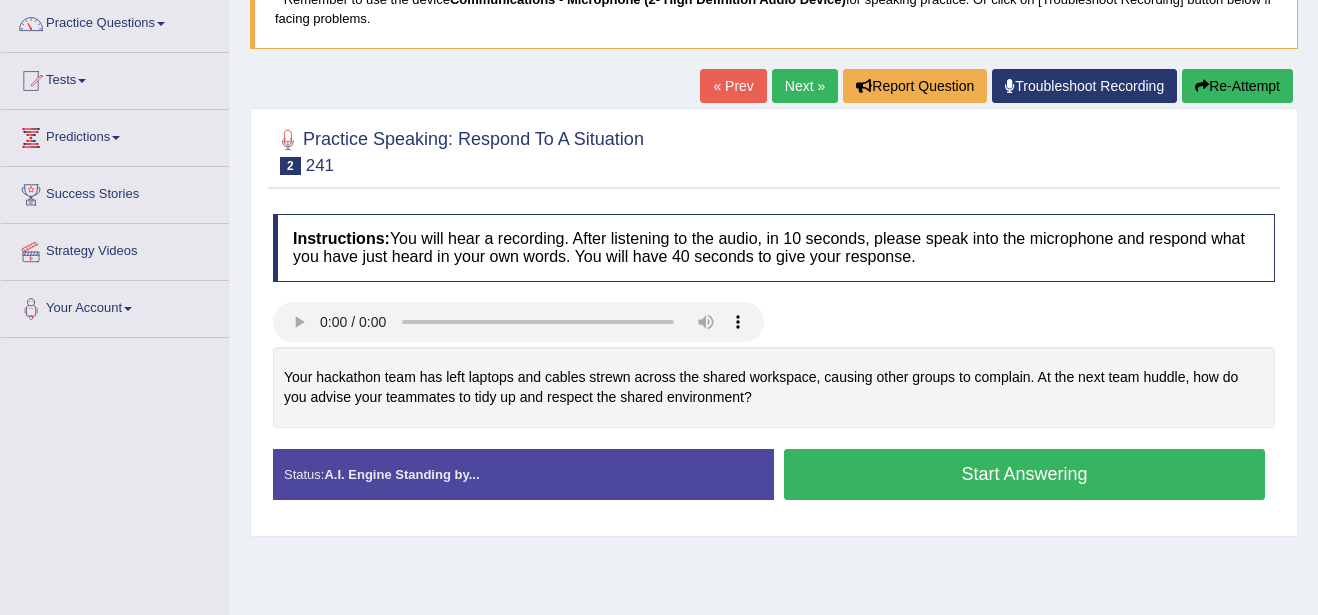 click on "Start Answering" at bounding box center (1024, 474) 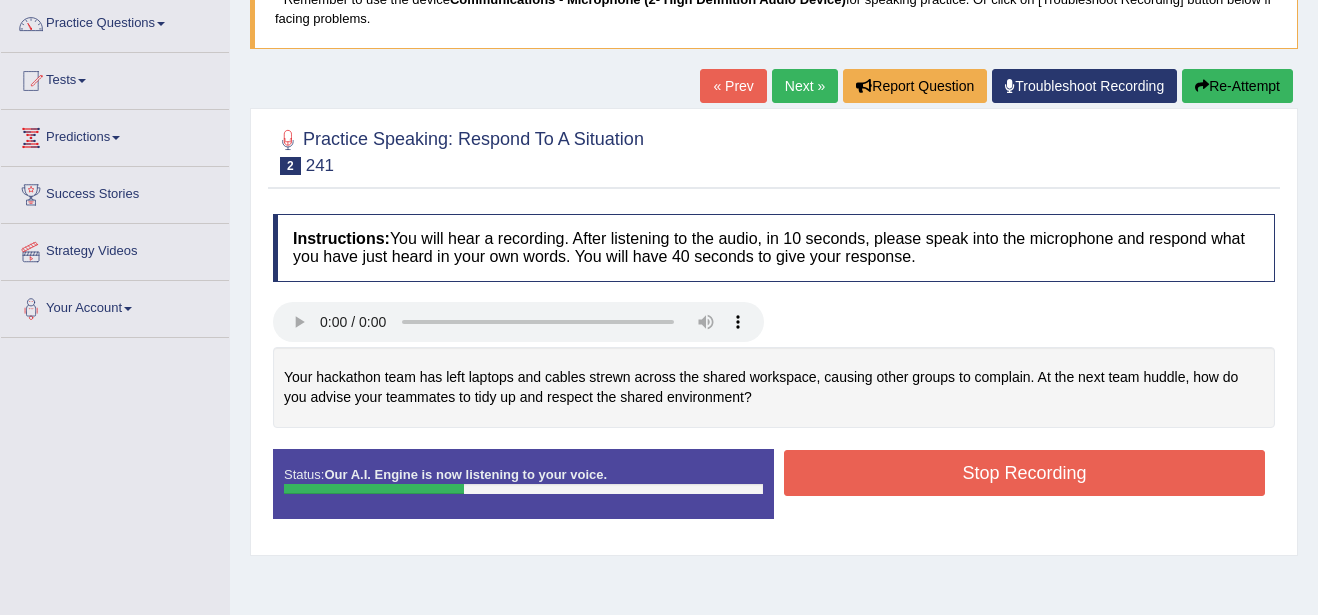 click on "Stop Recording" at bounding box center (1024, 473) 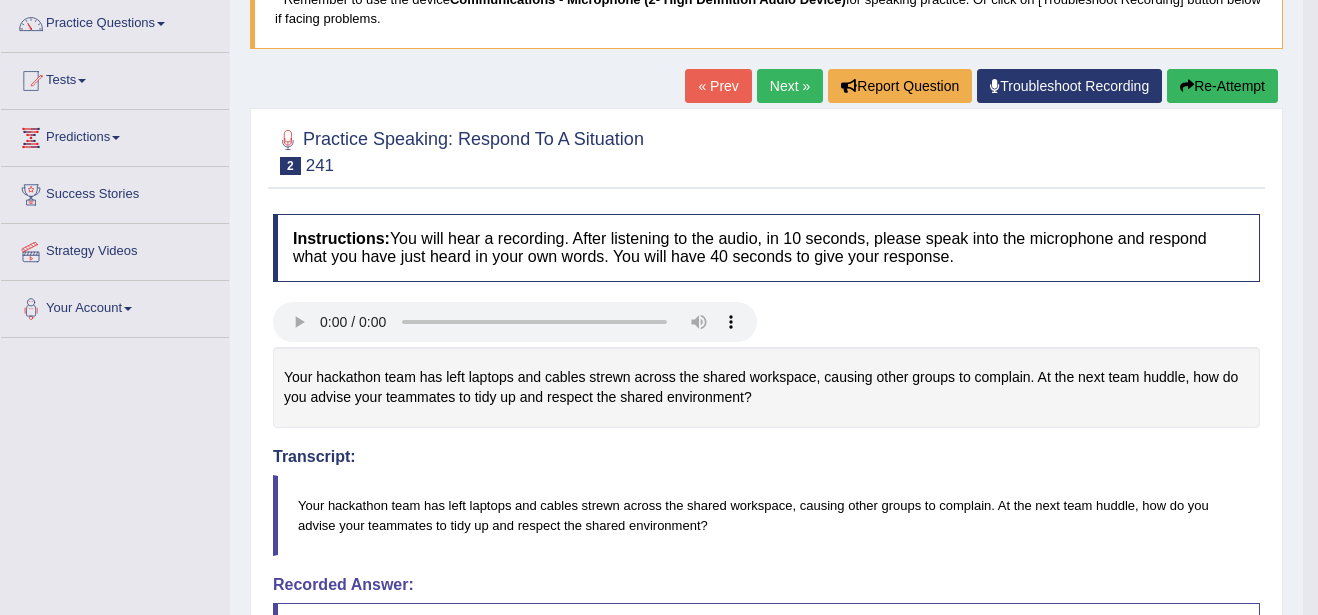 scroll, scrollTop: 120, scrollLeft: 0, axis: vertical 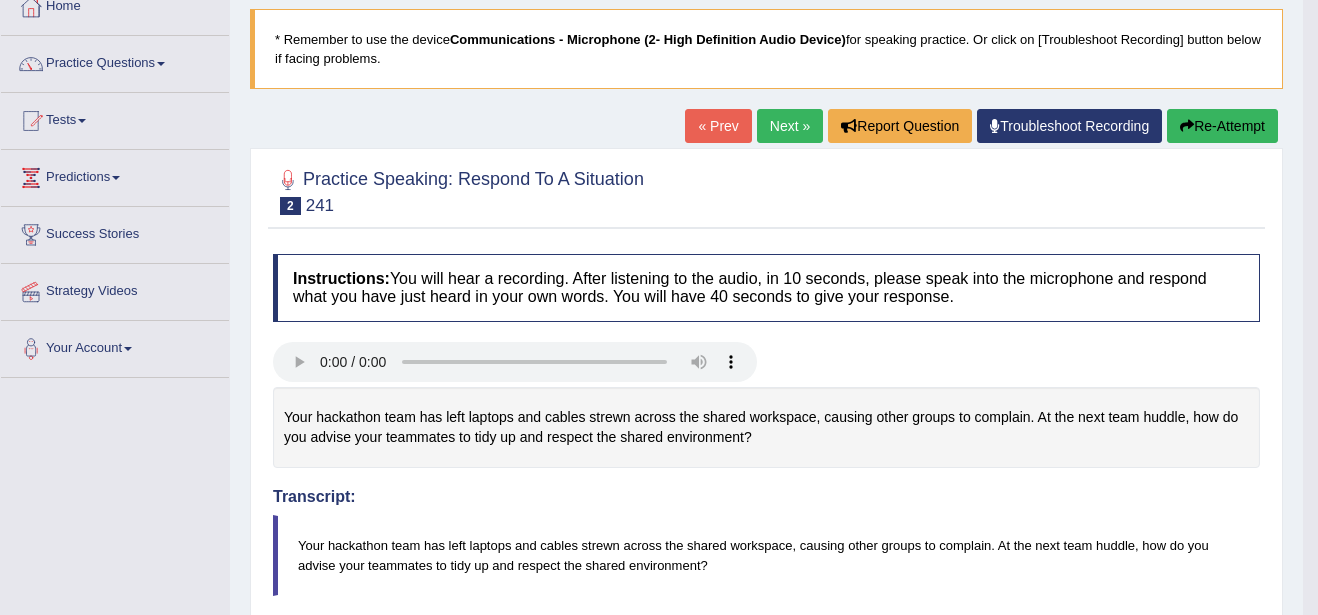 click on "Next »" at bounding box center [790, 126] 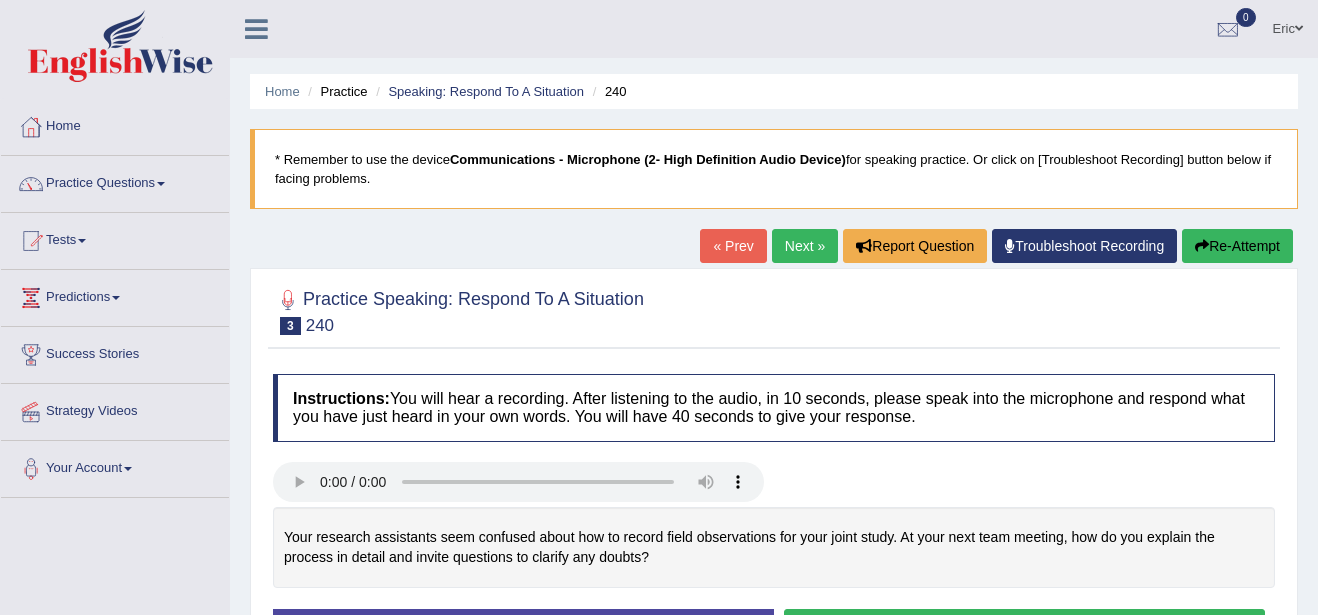 scroll, scrollTop: 0, scrollLeft: 0, axis: both 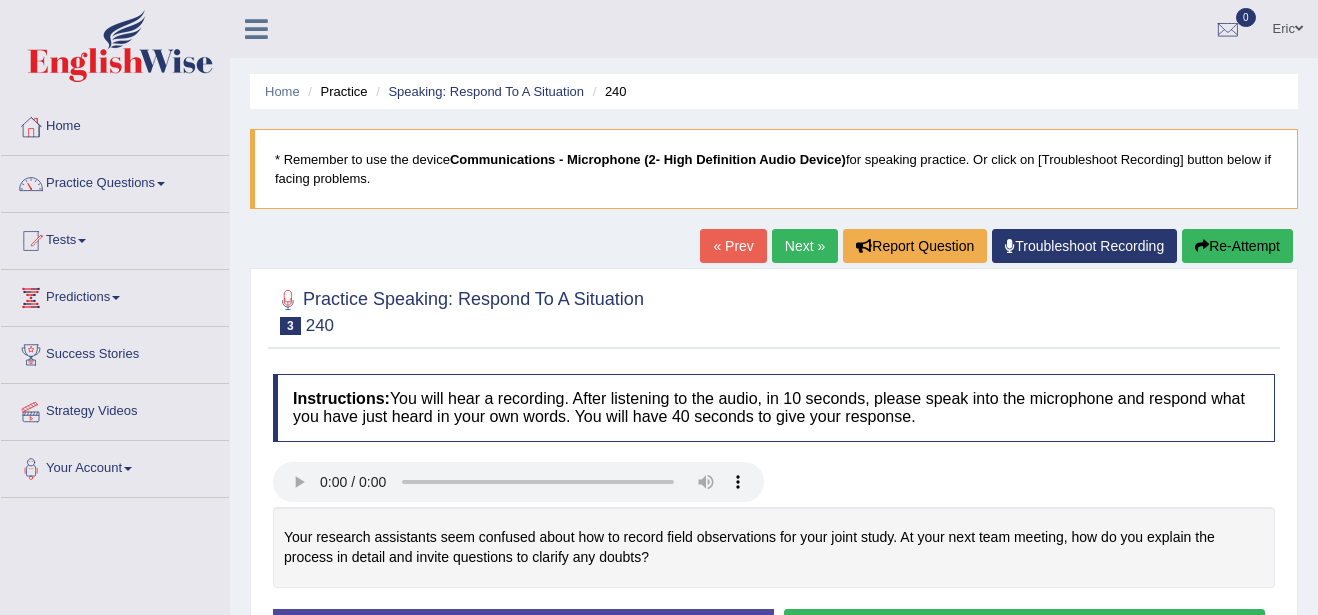 click on "Next »" at bounding box center (805, 246) 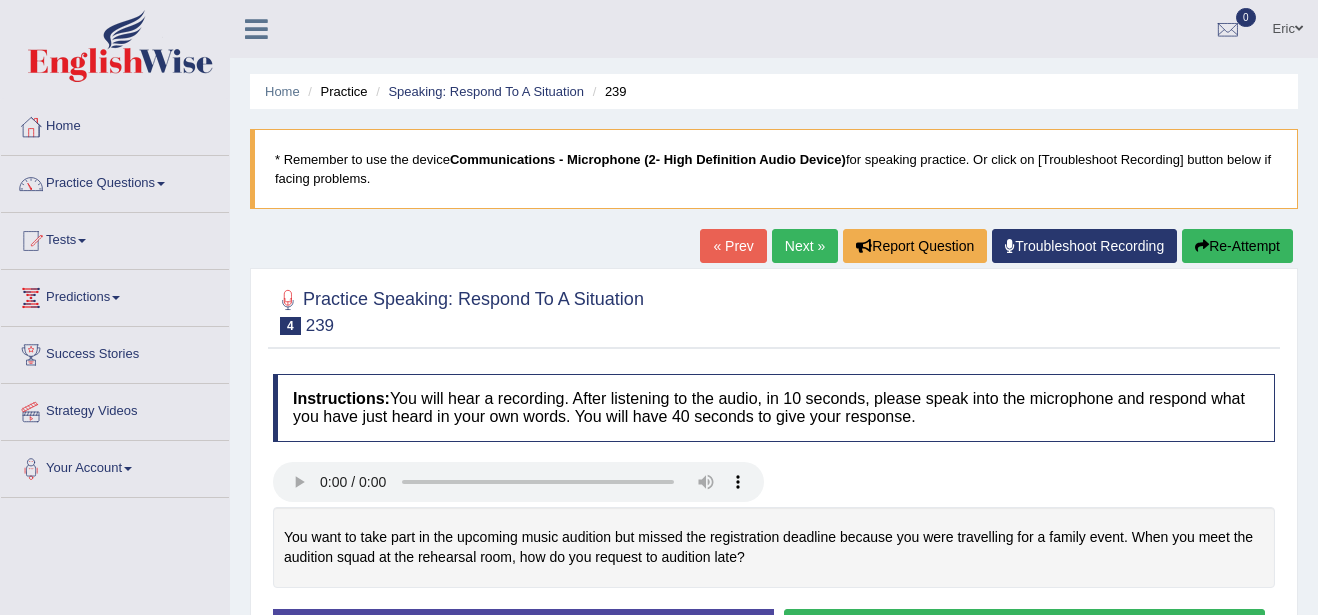 scroll, scrollTop: 0, scrollLeft: 0, axis: both 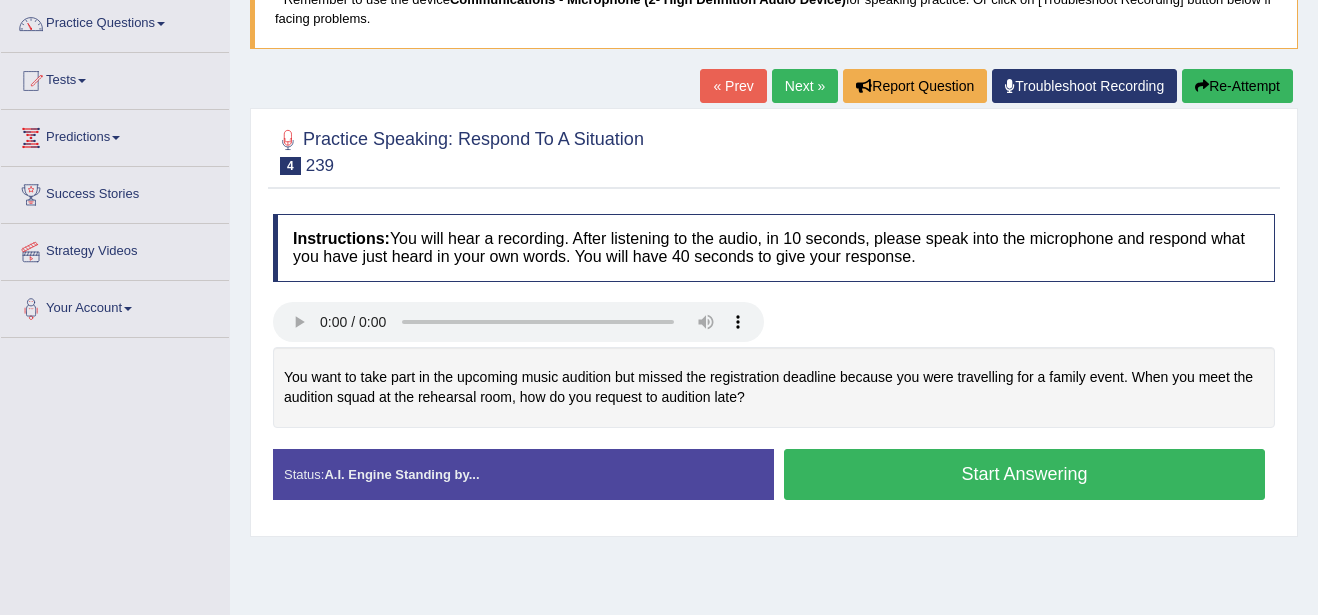 click on "Start Answering" at bounding box center [1024, 474] 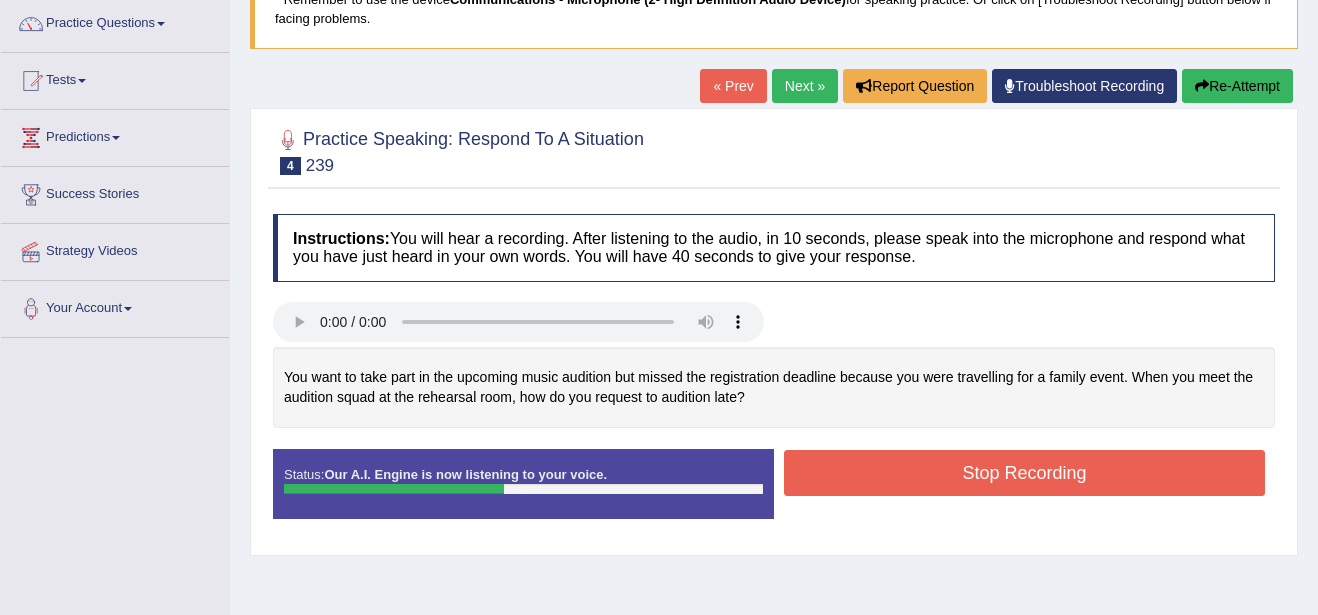 click on "Stop Recording" at bounding box center (1024, 473) 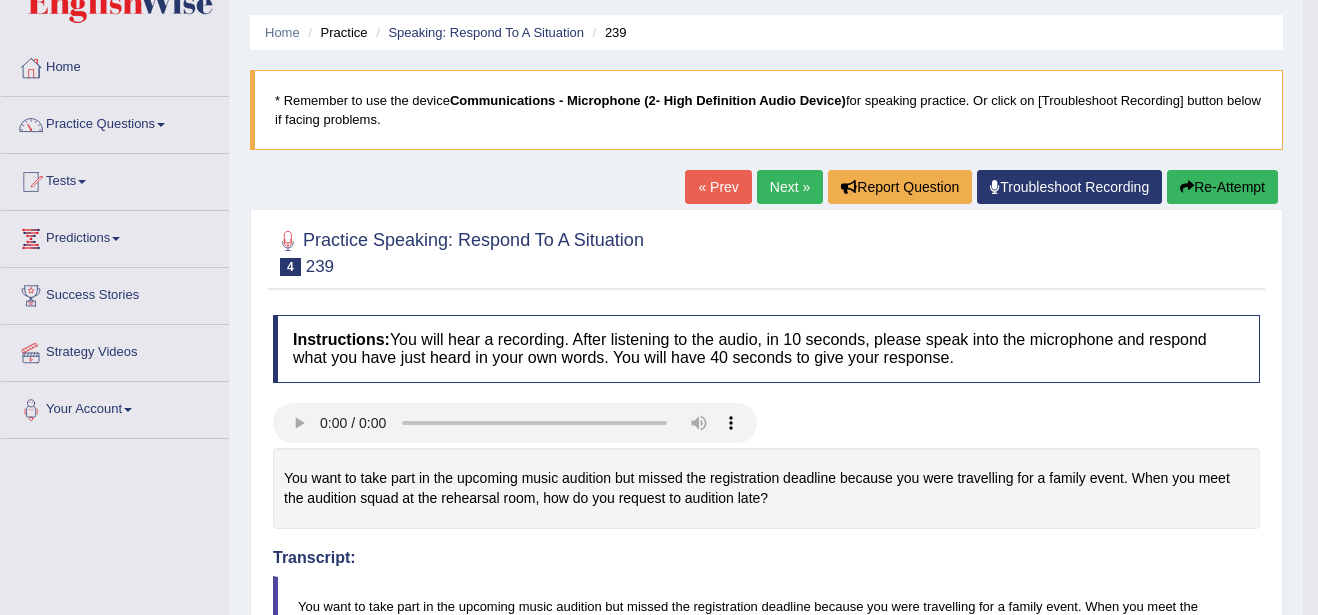 scroll, scrollTop: 40, scrollLeft: 0, axis: vertical 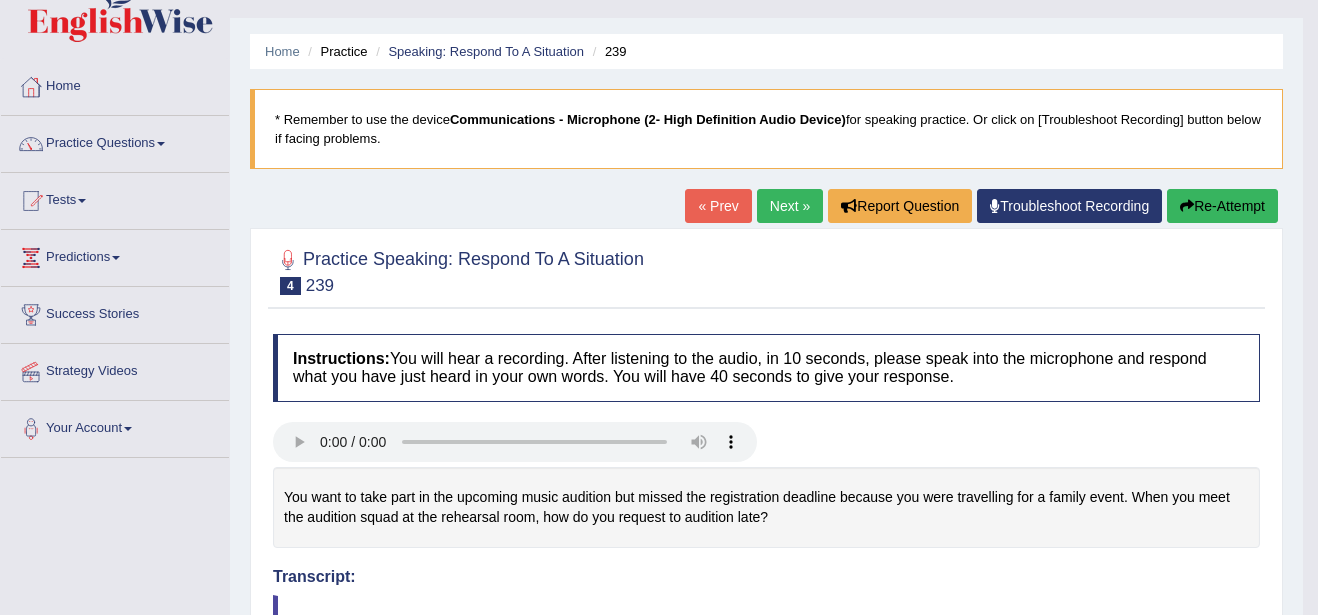 click on "Next »" at bounding box center (790, 206) 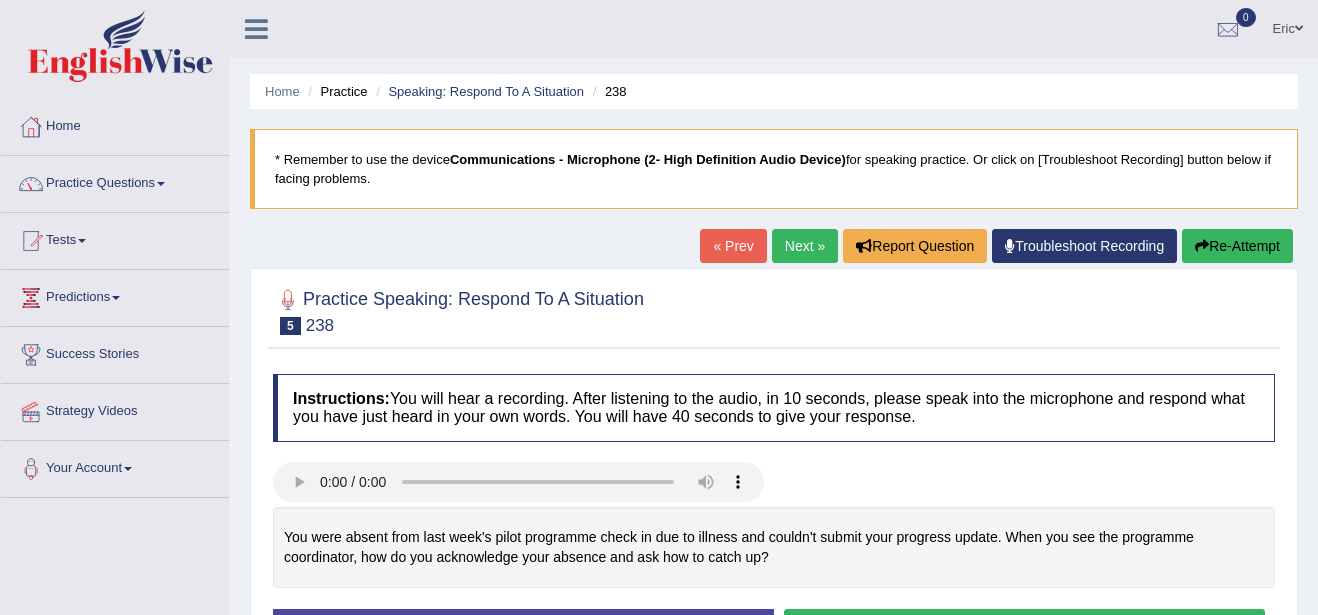 scroll, scrollTop: 0, scrollLeft: 0, axis: both 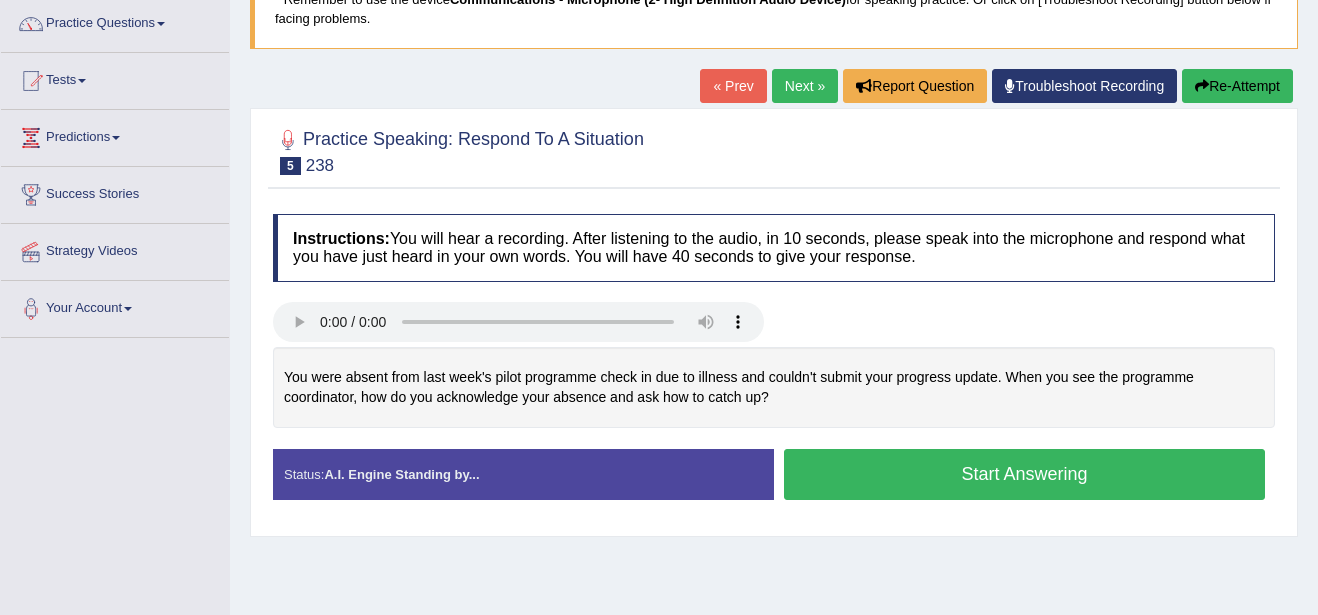 click on "Start Answering" at bounding box center (1024, 474) 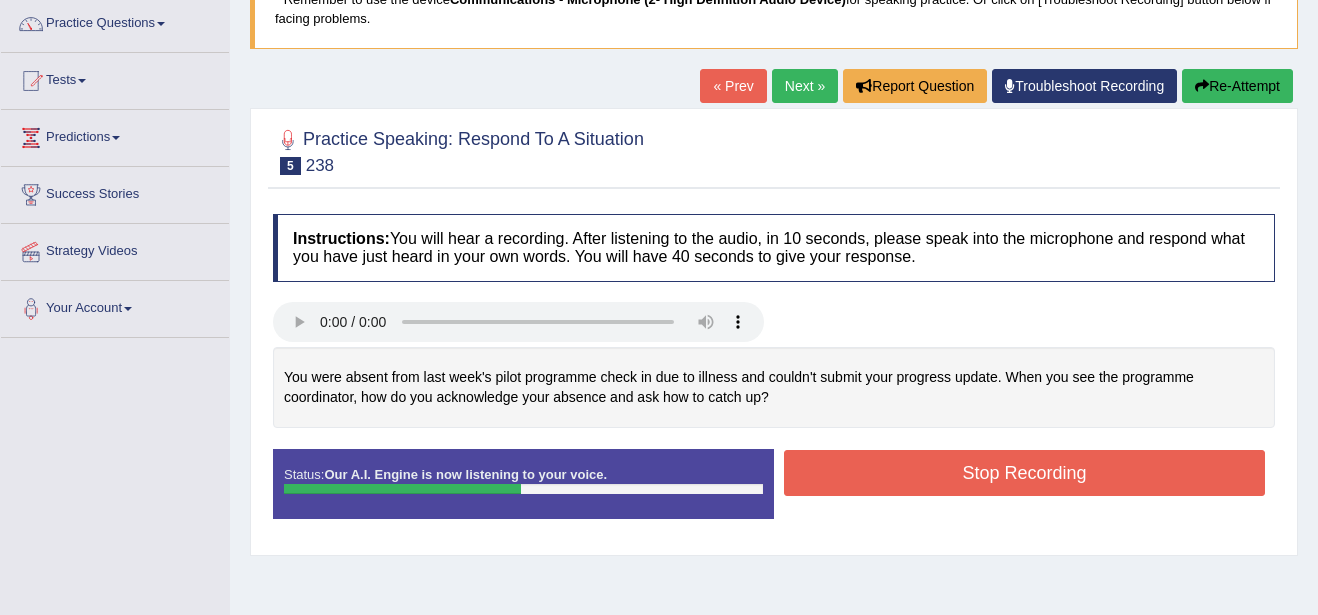 click on "Stop Recording" at bounding box center (1024, 473) 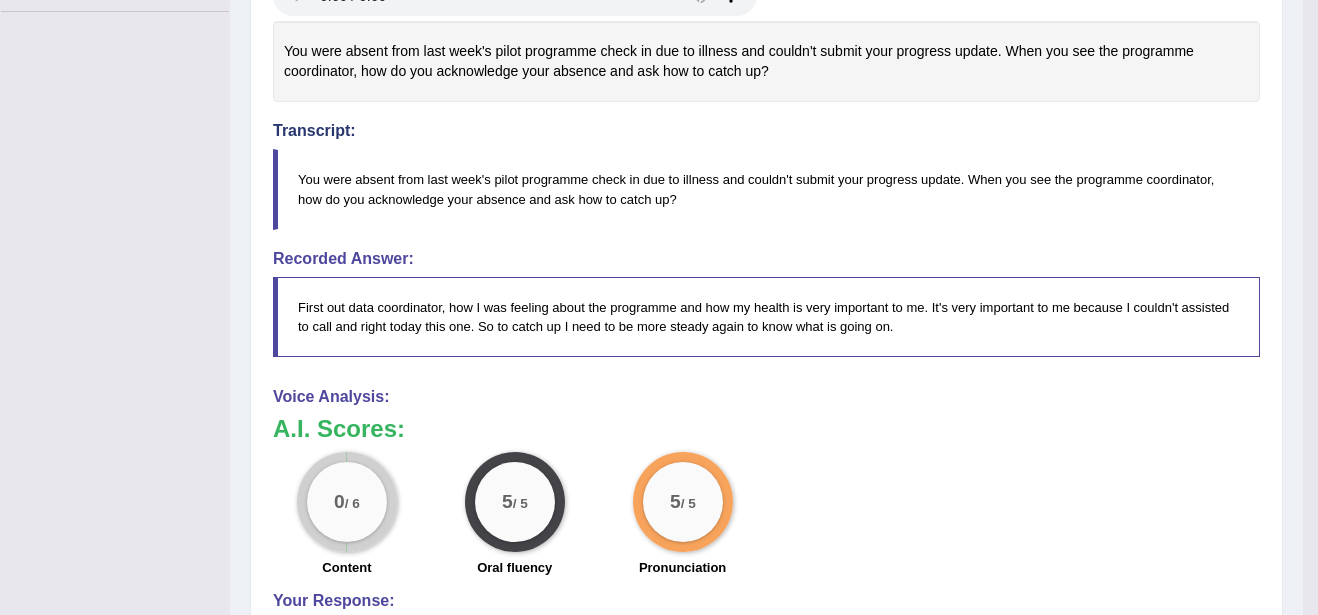 scroll, scrollTop: 520, scrollLeft: 0, axis: vertical 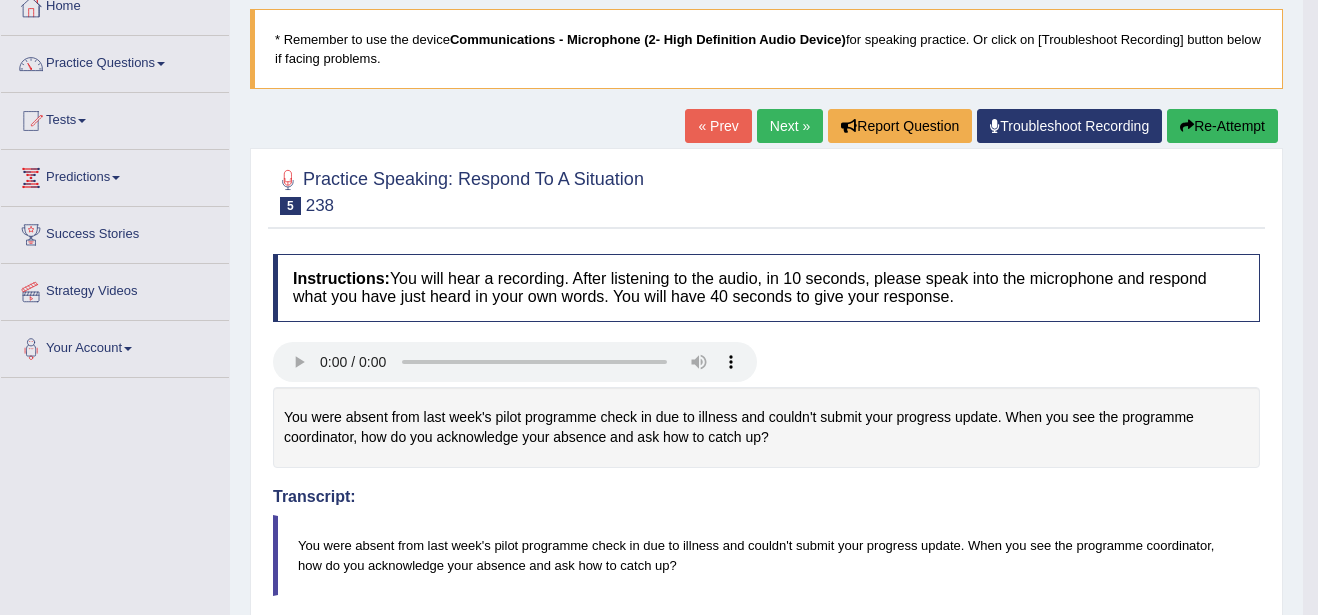click on "Next »" at bounding box center [790, 126] 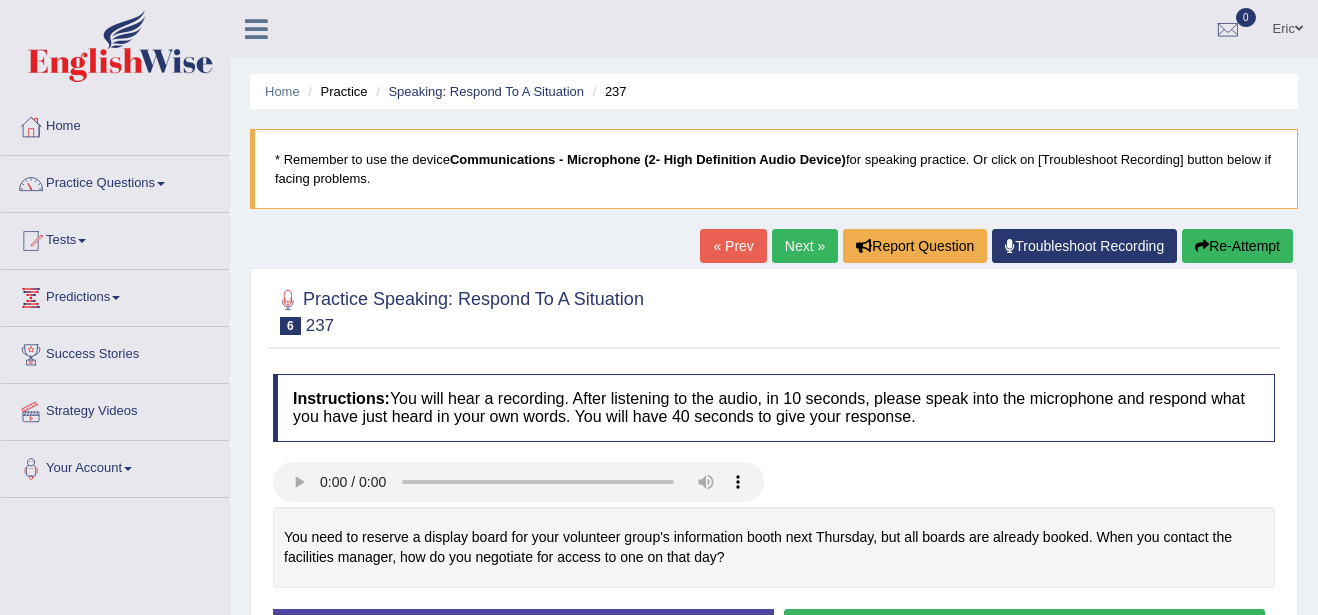 scroll, scrollTop: 0, scrollLeft: 0, axis: both 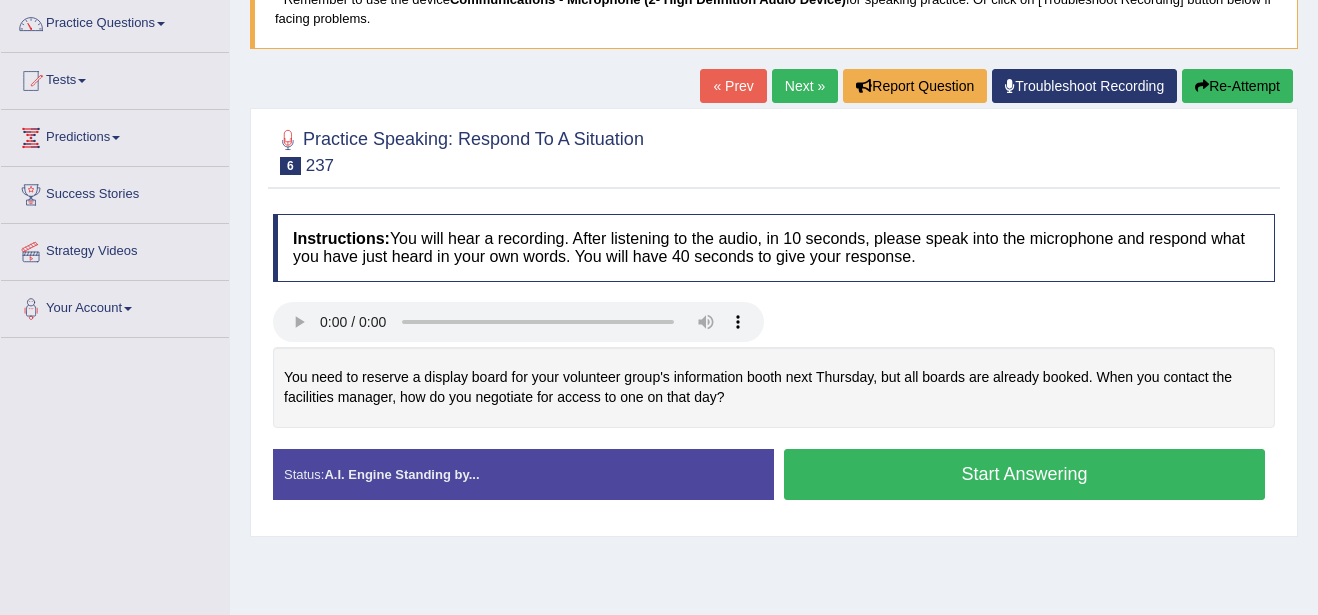 click on "Start Answering" at bounding box center (1024, 474) 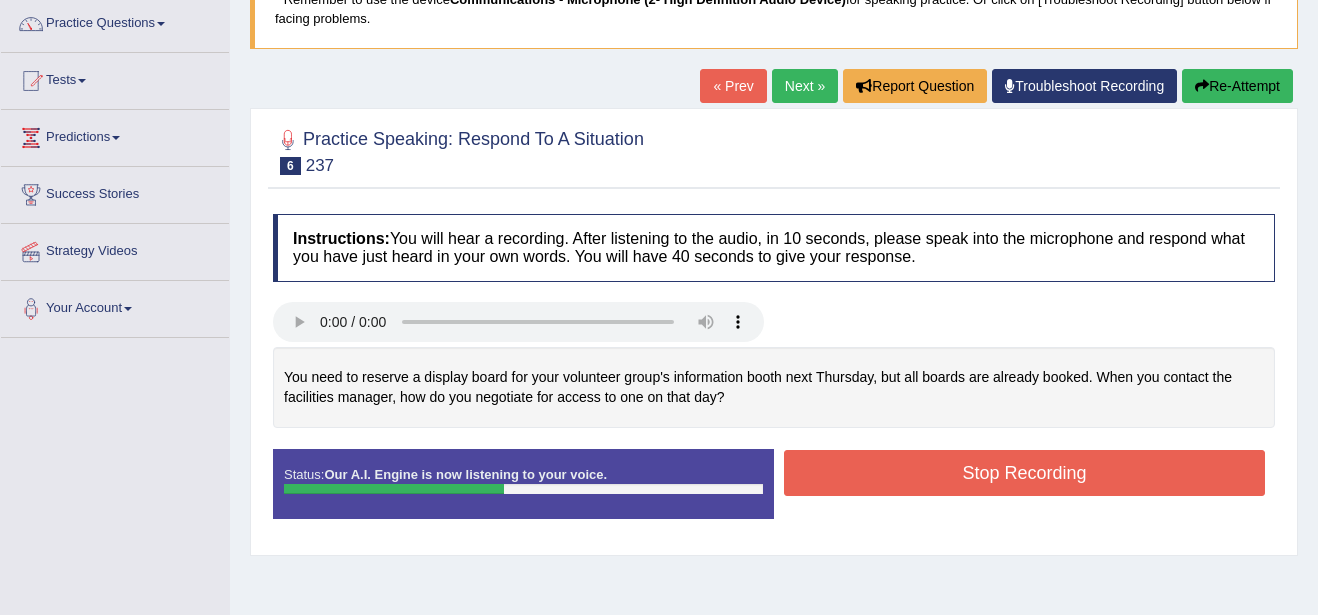 click on "Stop Recording" at bounding box center (1024, 473) 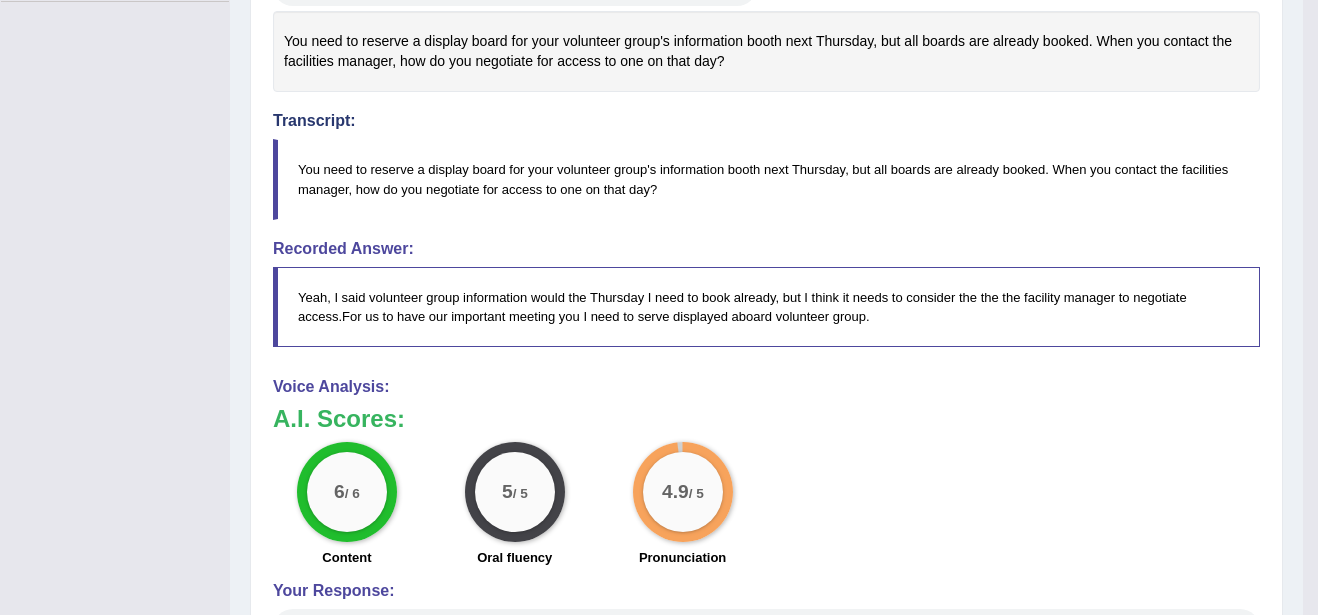 scroll, scrollTop: 520, scrollLeft: 0, axis: vertical 